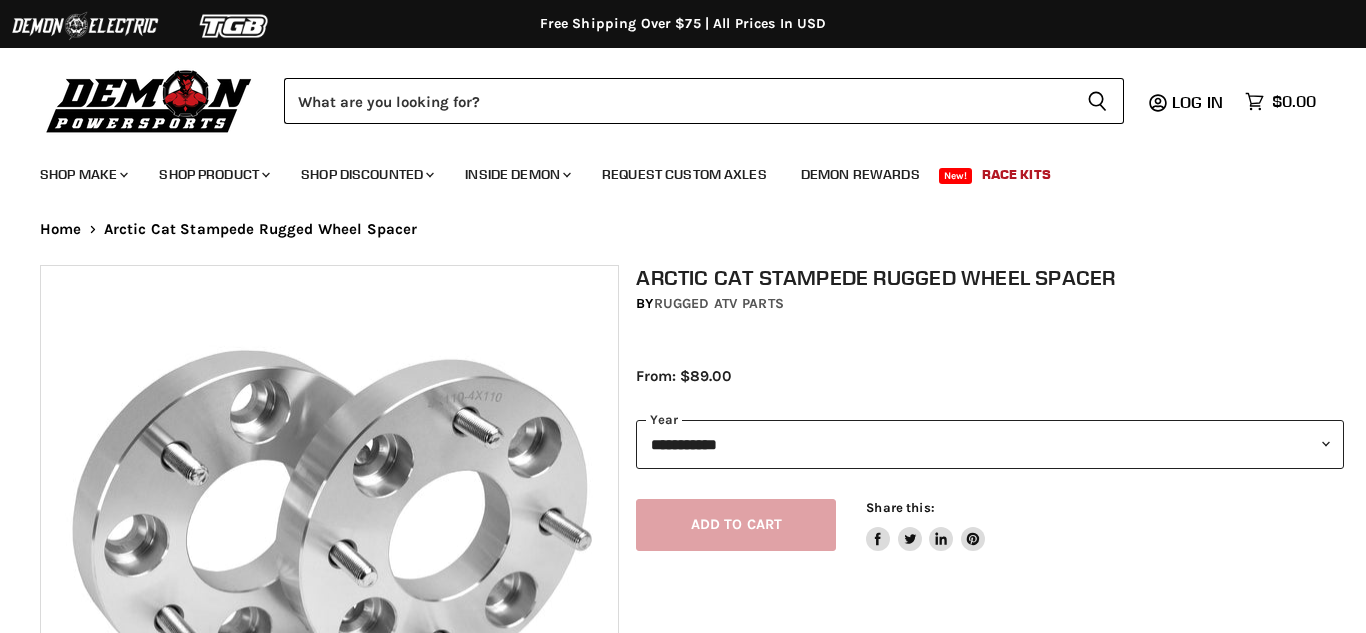 scroll, scrollTop: 61, scrollLeft: 0, axis: vertical 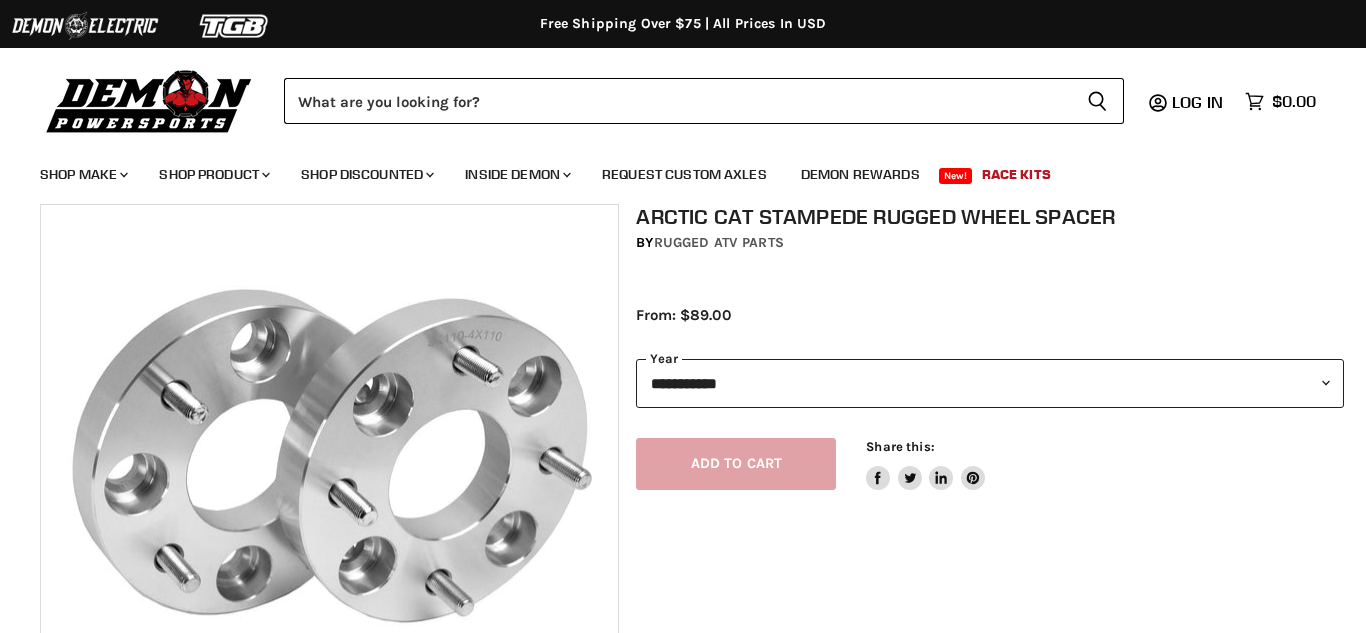 select on "******" 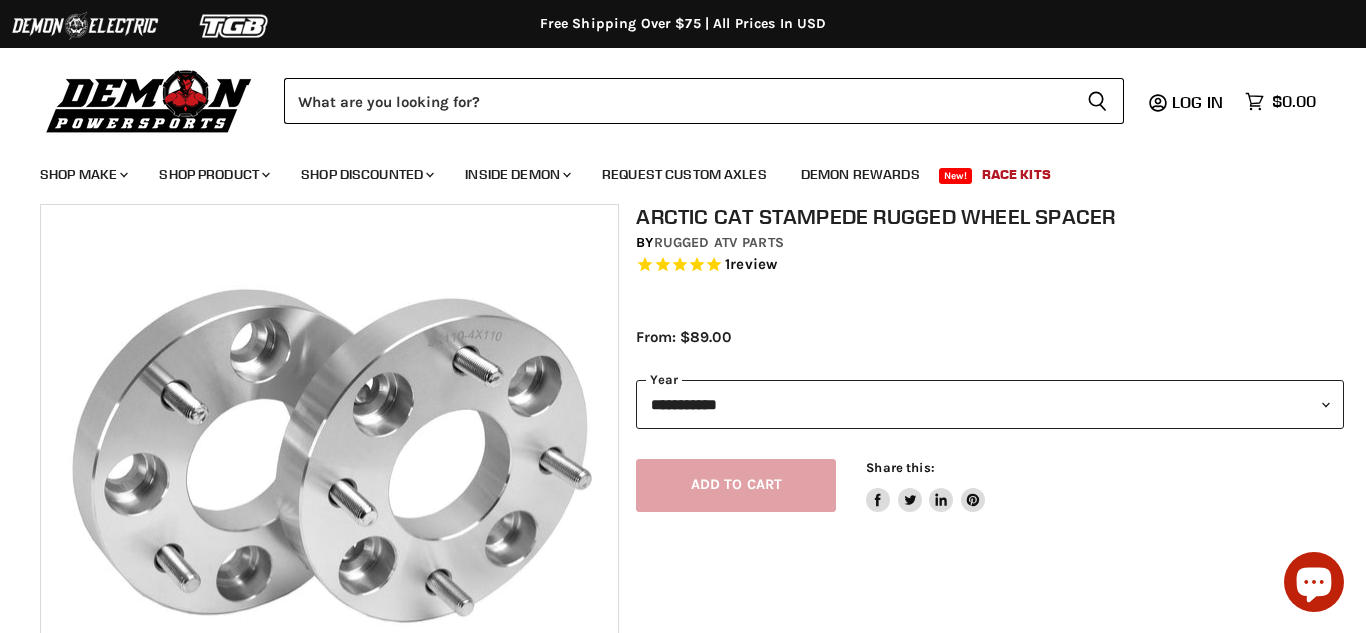 click on "**********" at bounding box center [989, 404] 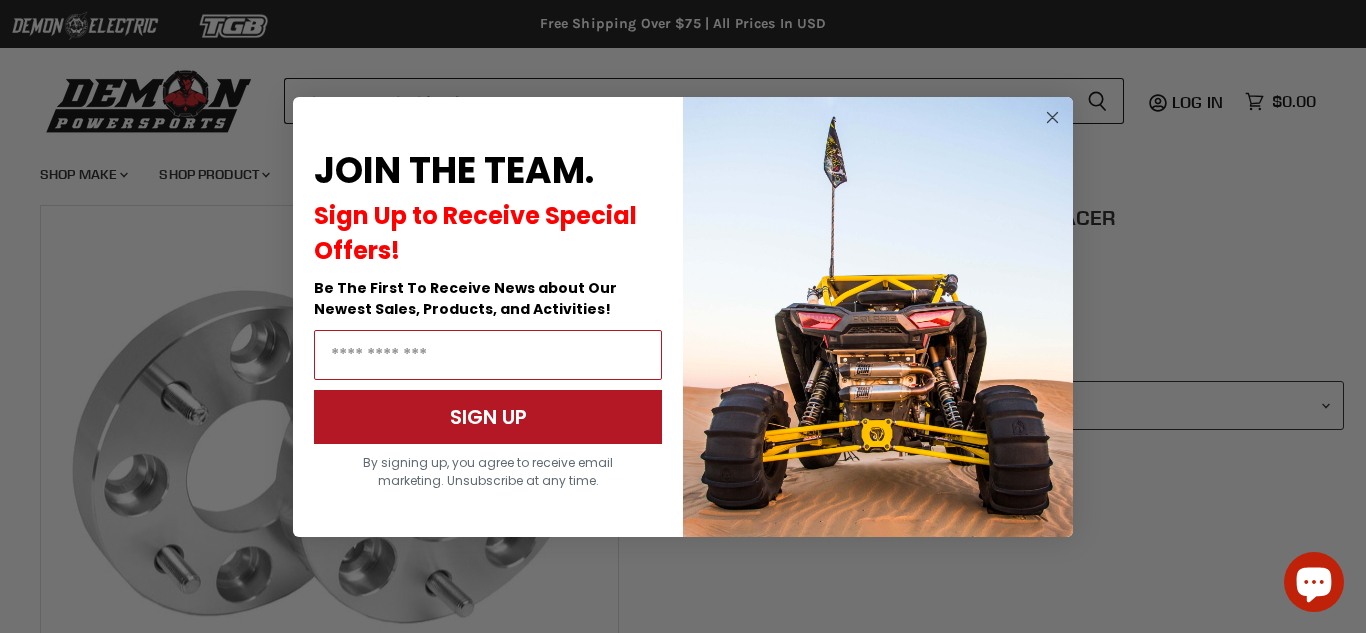 scroll, scrollTop: 60, scrollLeft: 0, axis: vertical 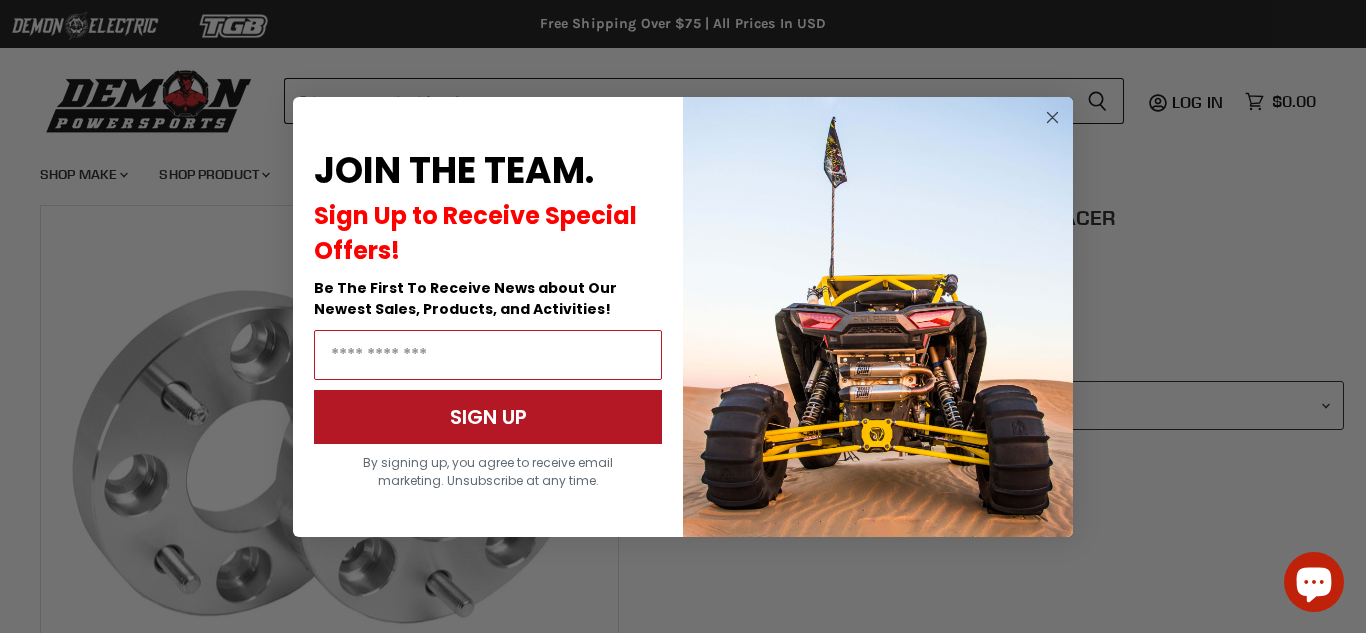 click 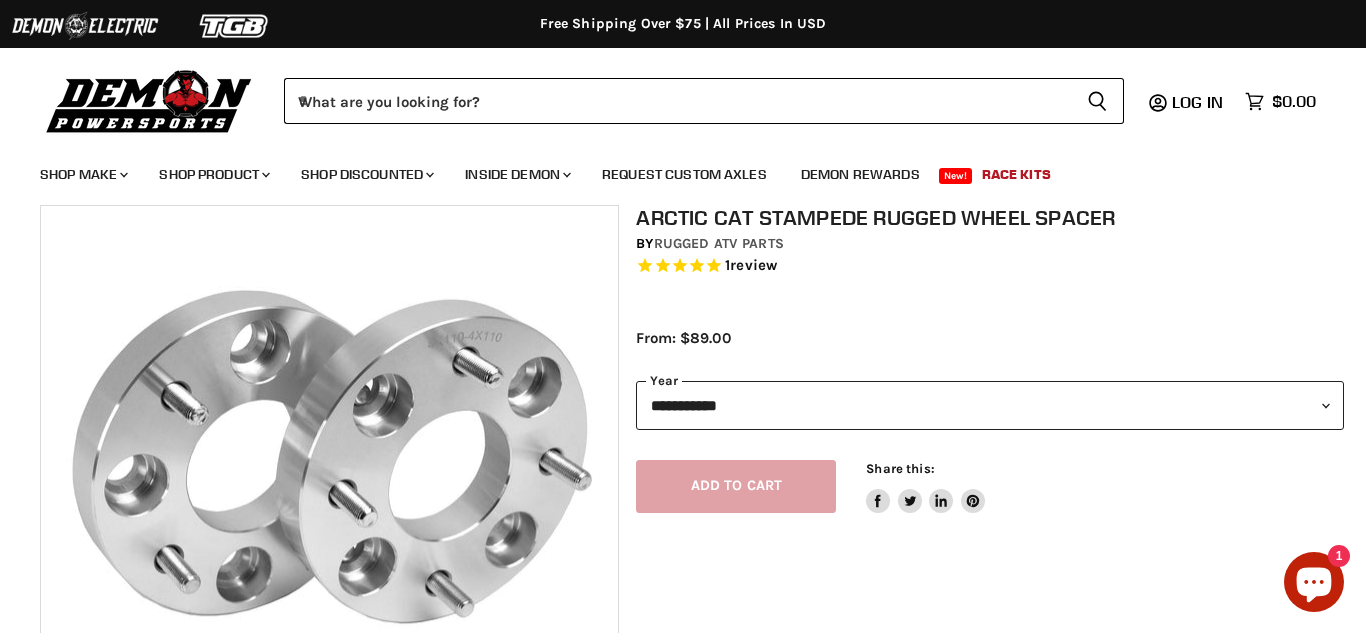click on "**********" at bounding box center [989, 405] 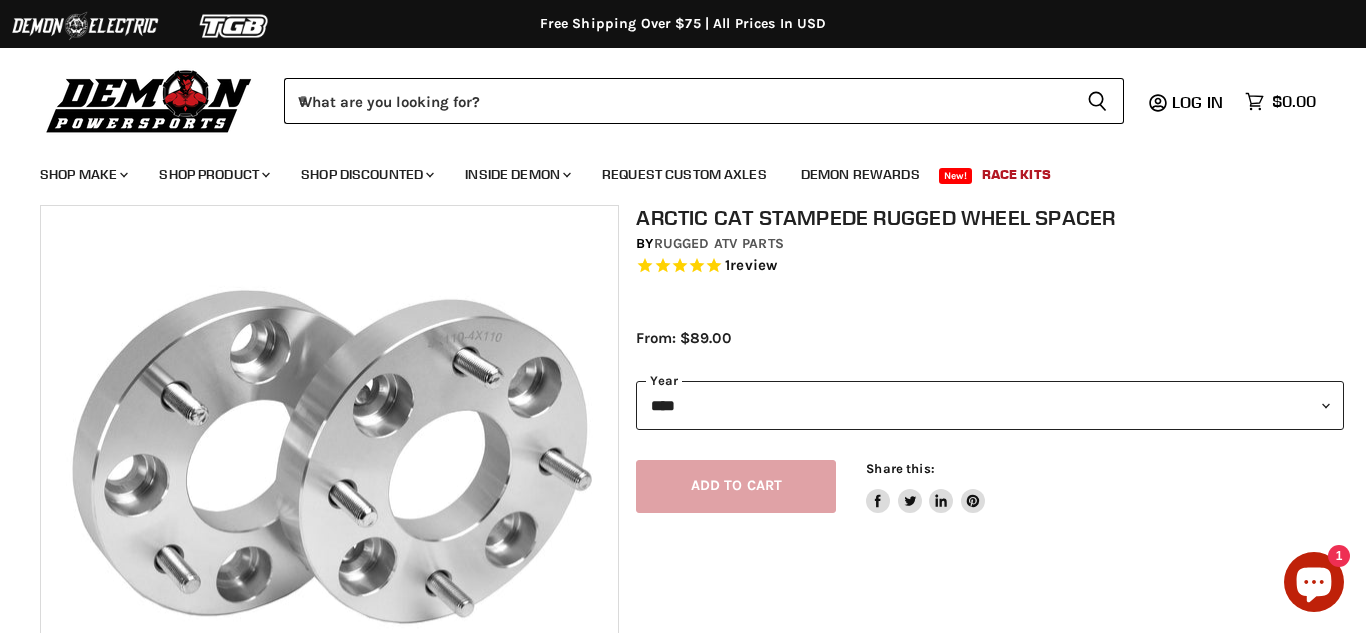 click on "**********" at bounding box center [989, 405] 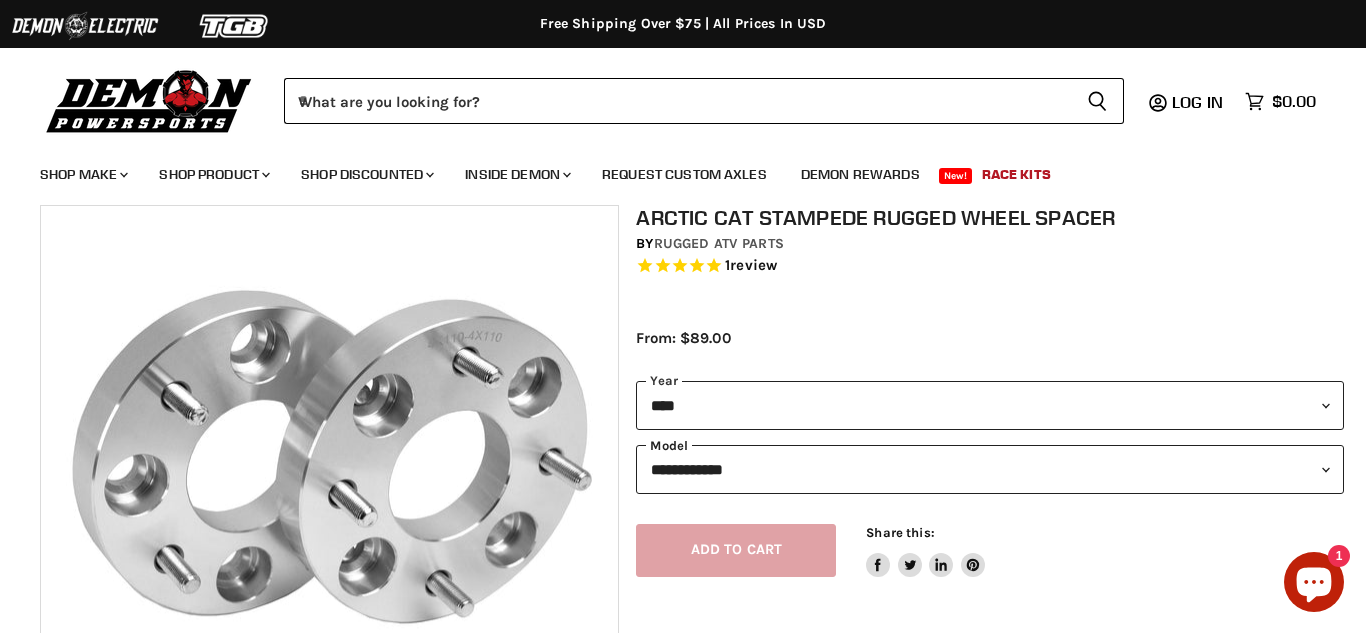 click on "**********" at bounding box center (989, 469) 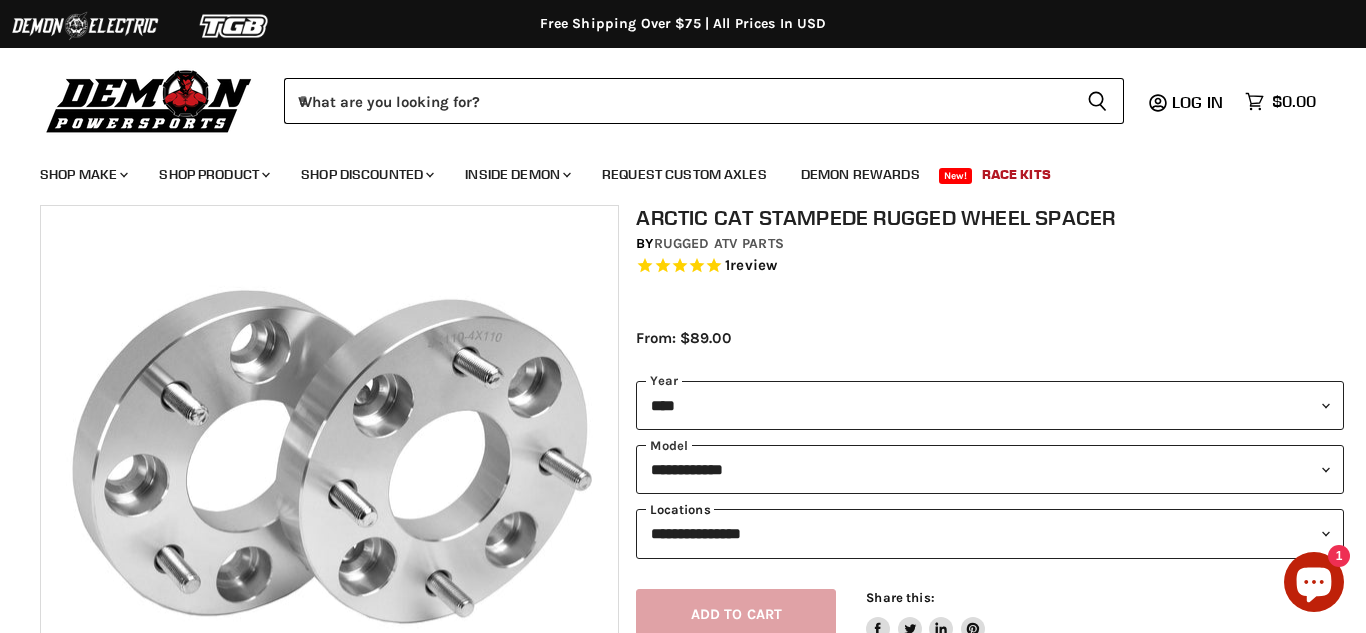 click on "**********" at bounding box center [989, 533] 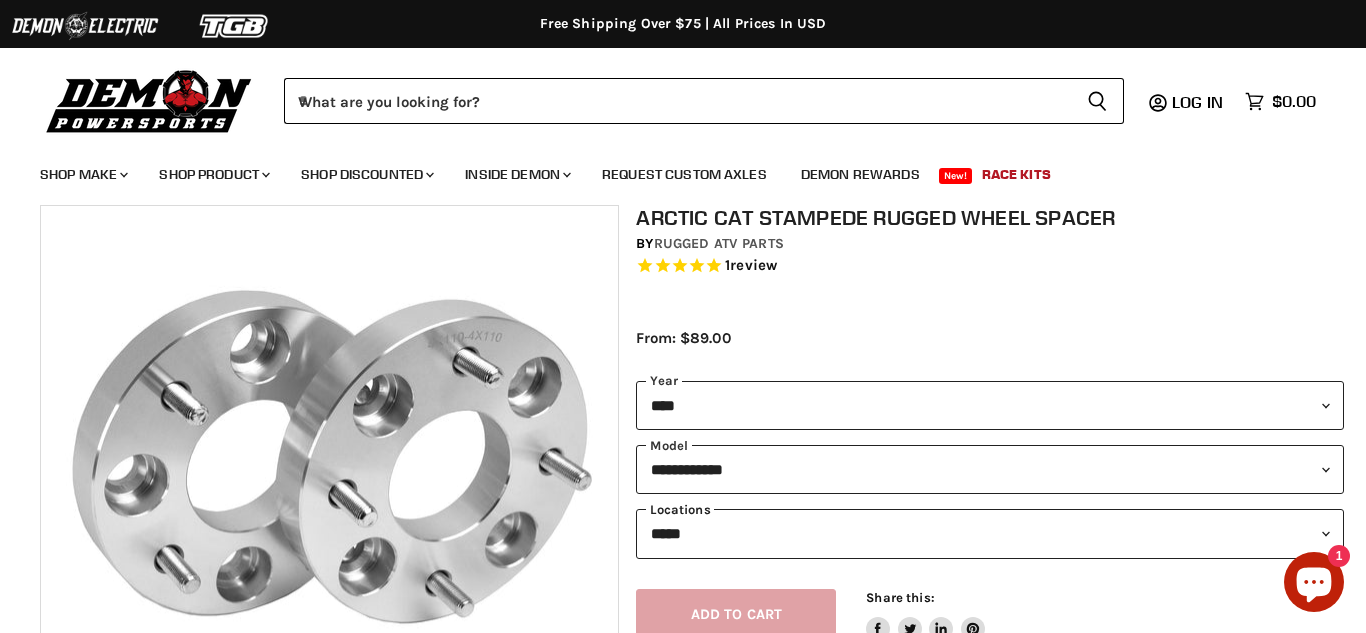 click on "**********" at bounding box center [989, 533] 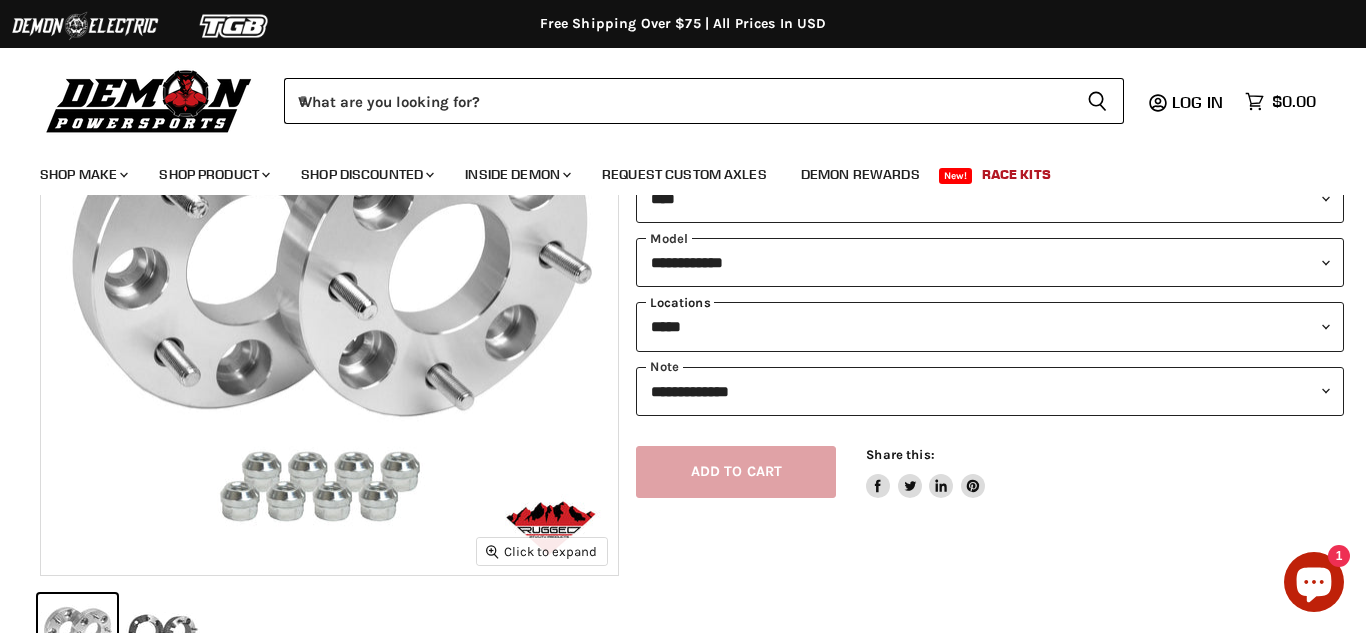 scroll, scrollTop: 269, scrollLeft: 0, axis: vertical 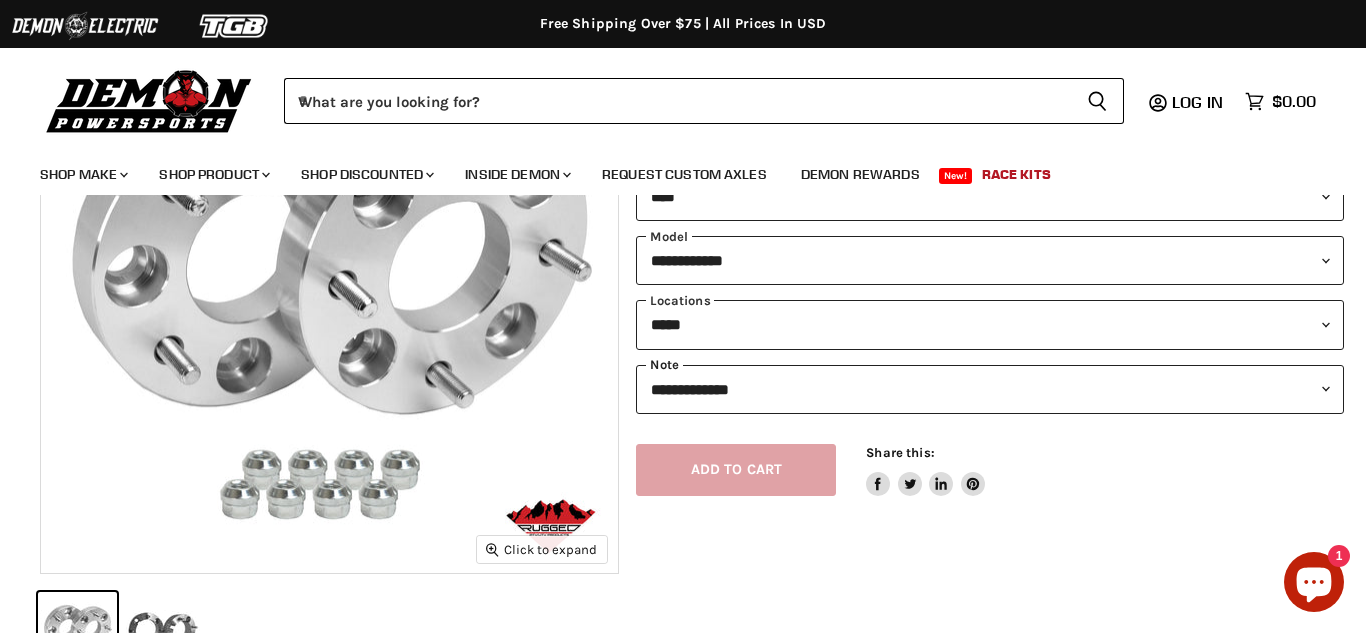 click on "**********" at bounding box center [989, 389] 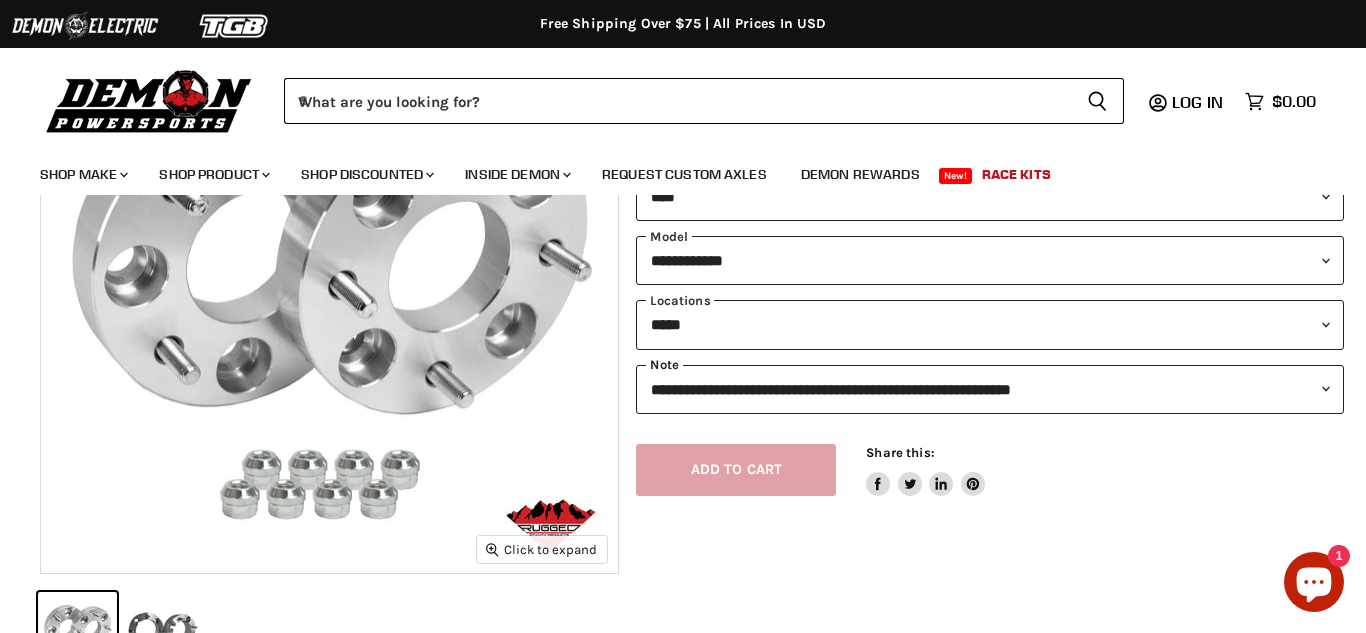 click on "**********" at bounding box center [989, 389] 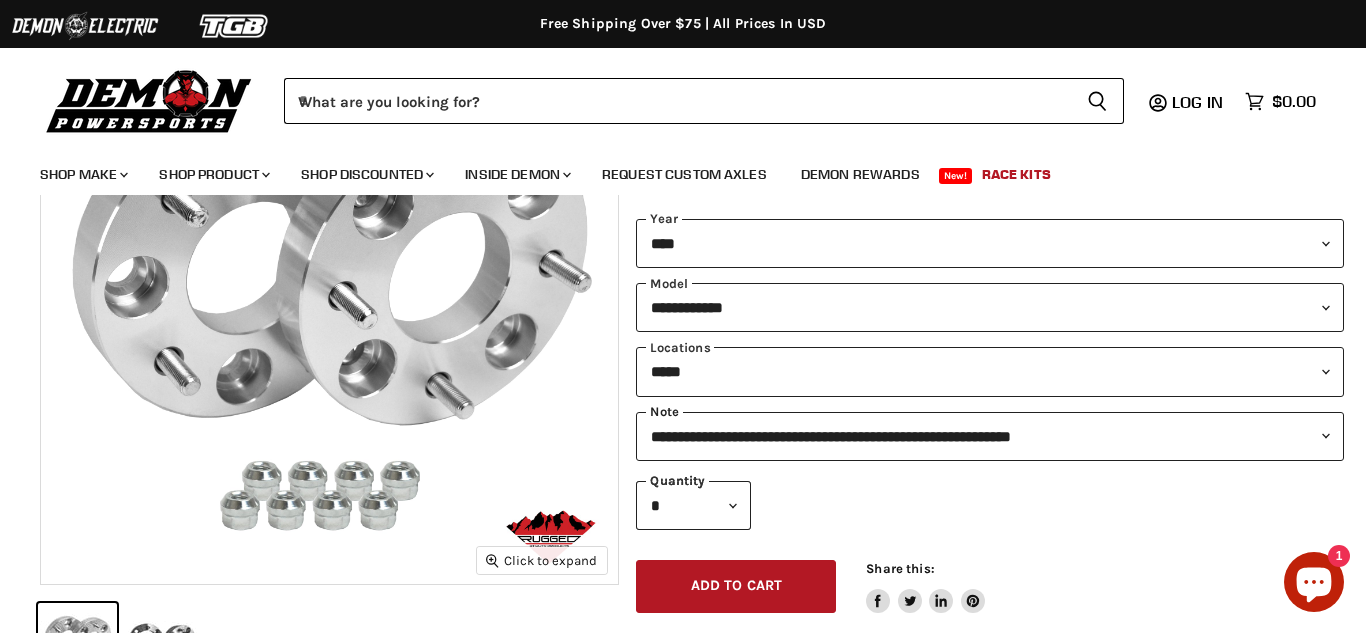 scroll, scrollTop: 259, scrollLeft: 0, axis: vertical 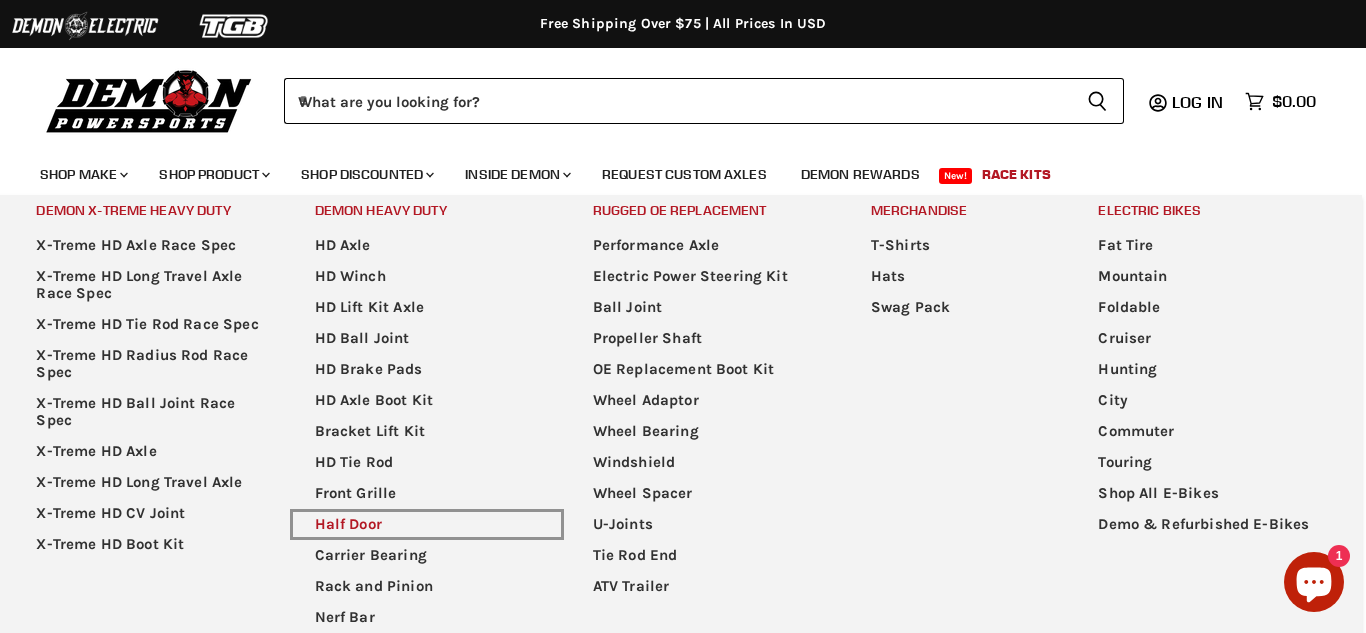 click on "Half Door" at bounding box center [427, 524] 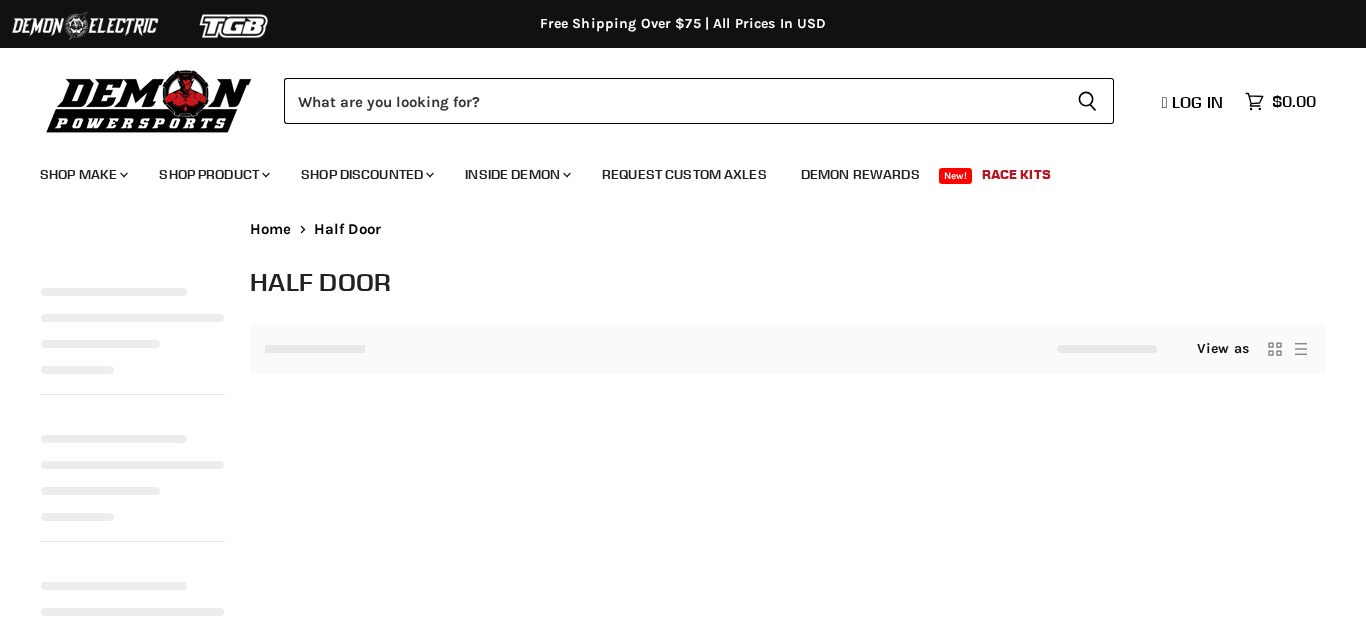 scroll, scrollTop: 0, scrollLeft: 0, axis: both 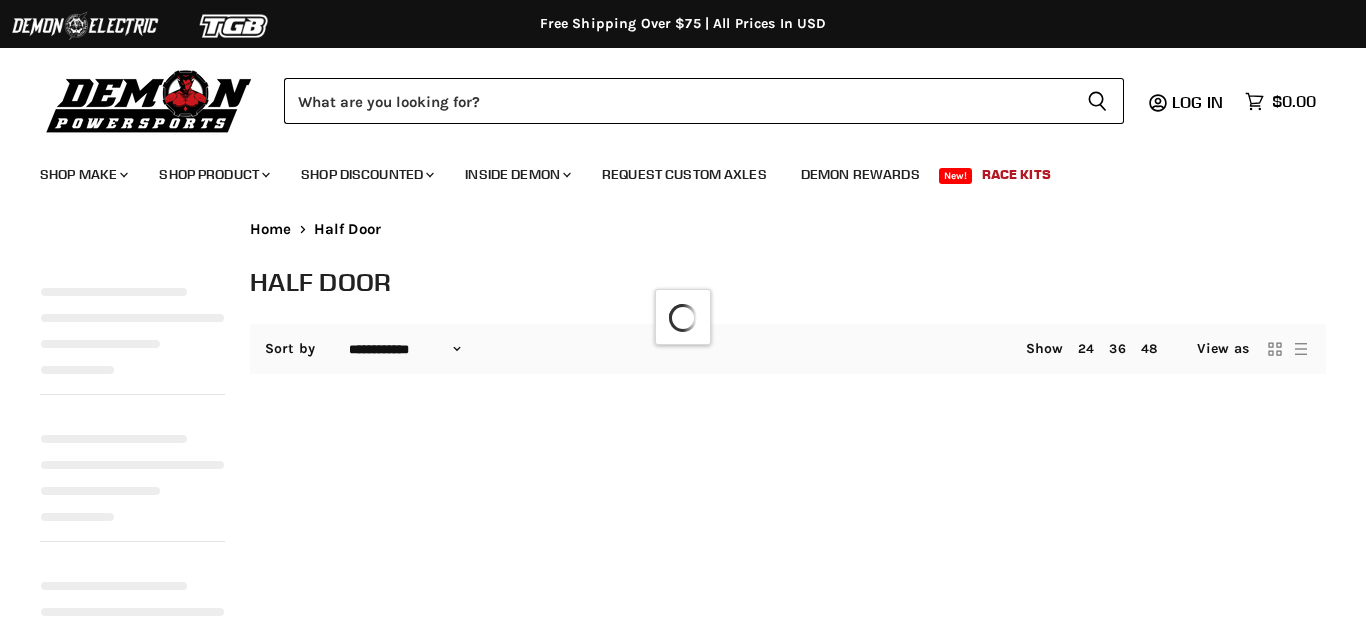 select on "**********" 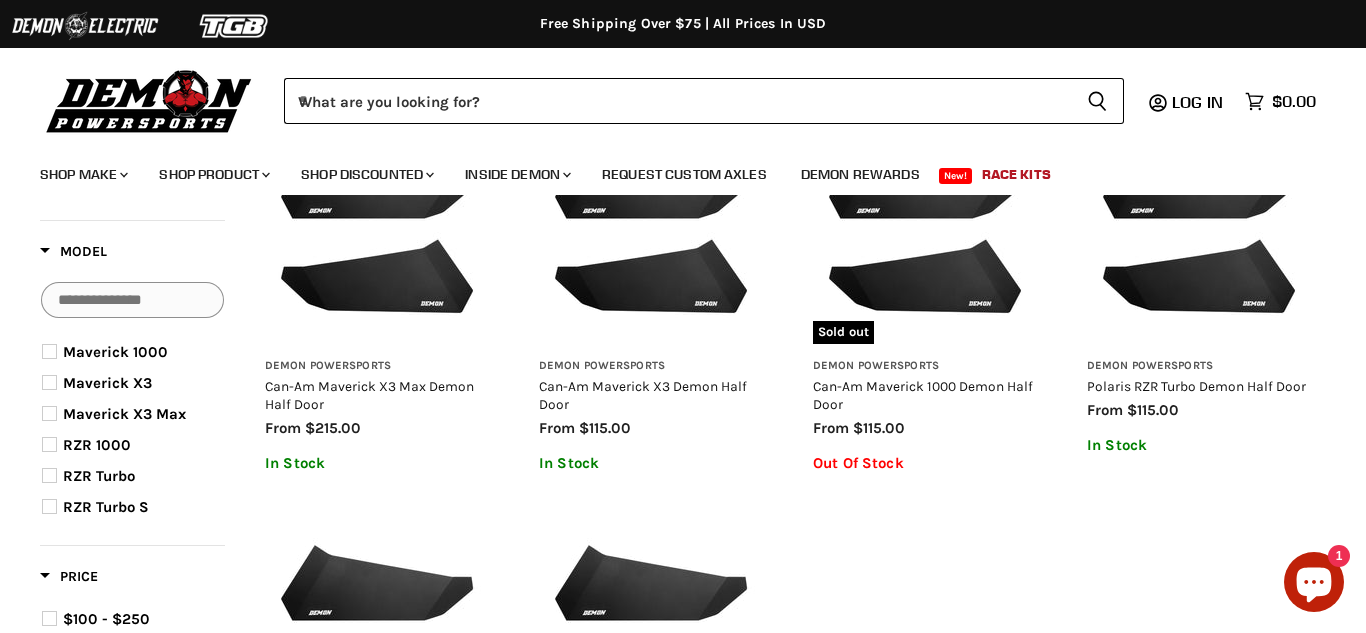 scroll, scrollTop: 300, scrollLeft: 0, axis: vertical 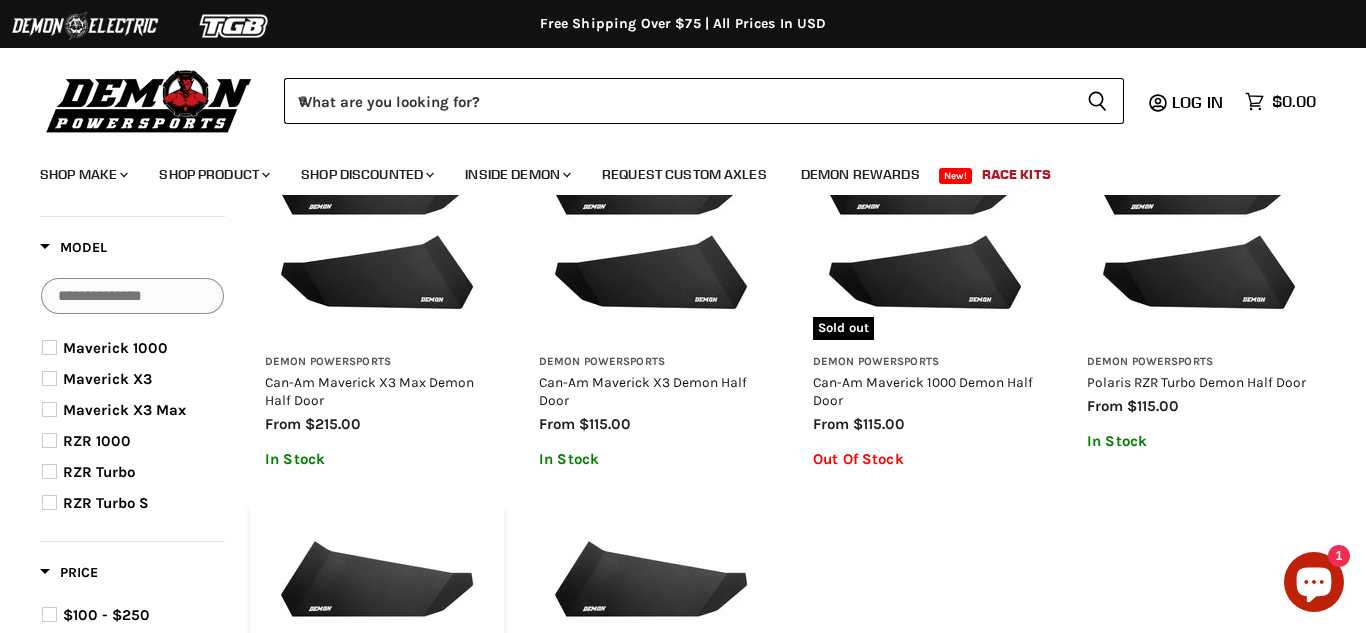 click at bounding box center (377, 630) 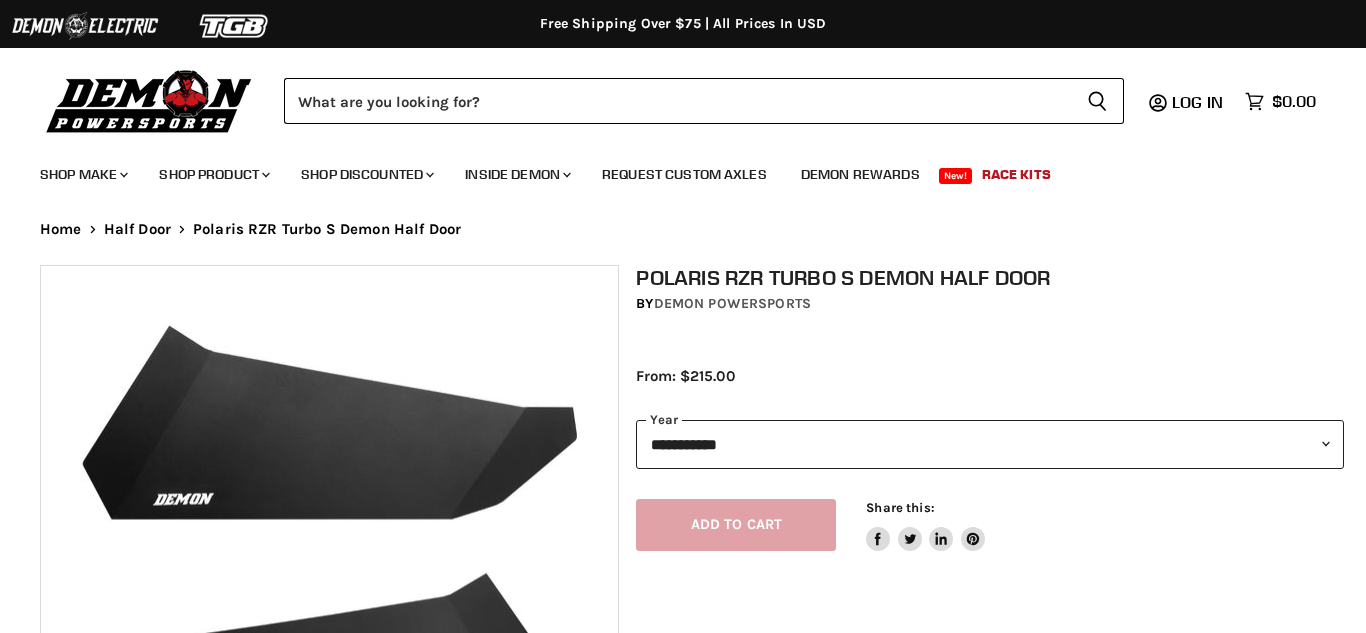 scroll, scrollTop: 0, scrollLeft: 0, axis: both 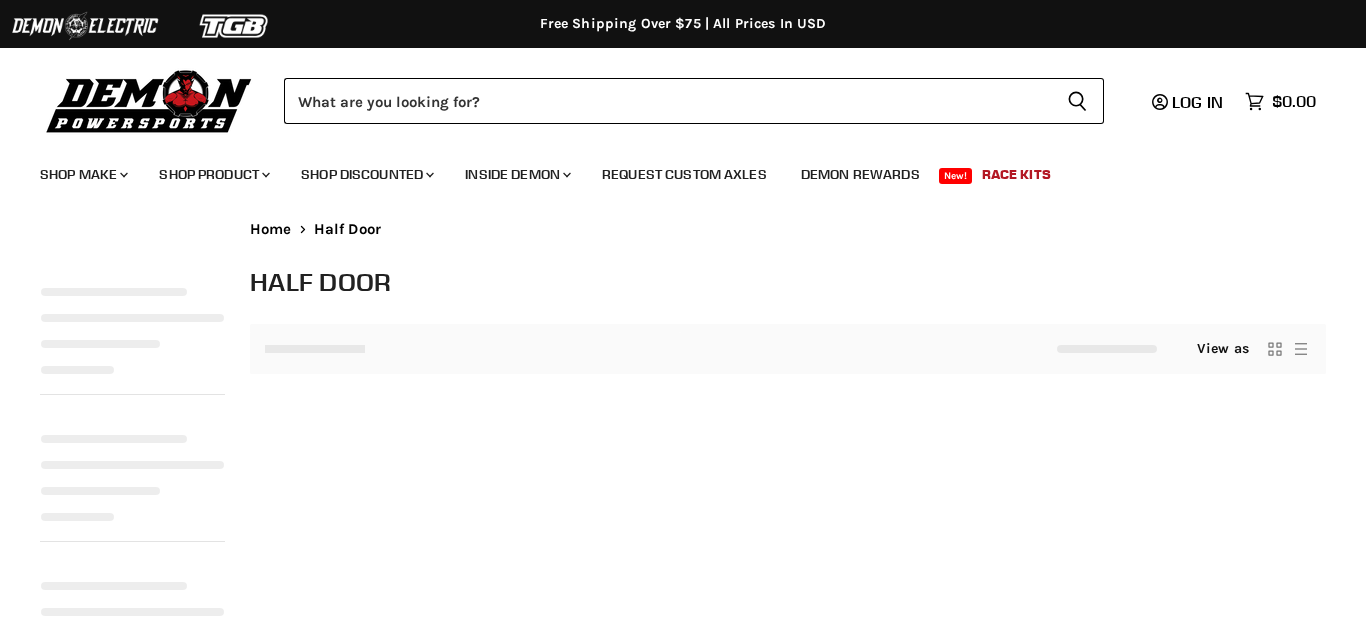 select on "**********" 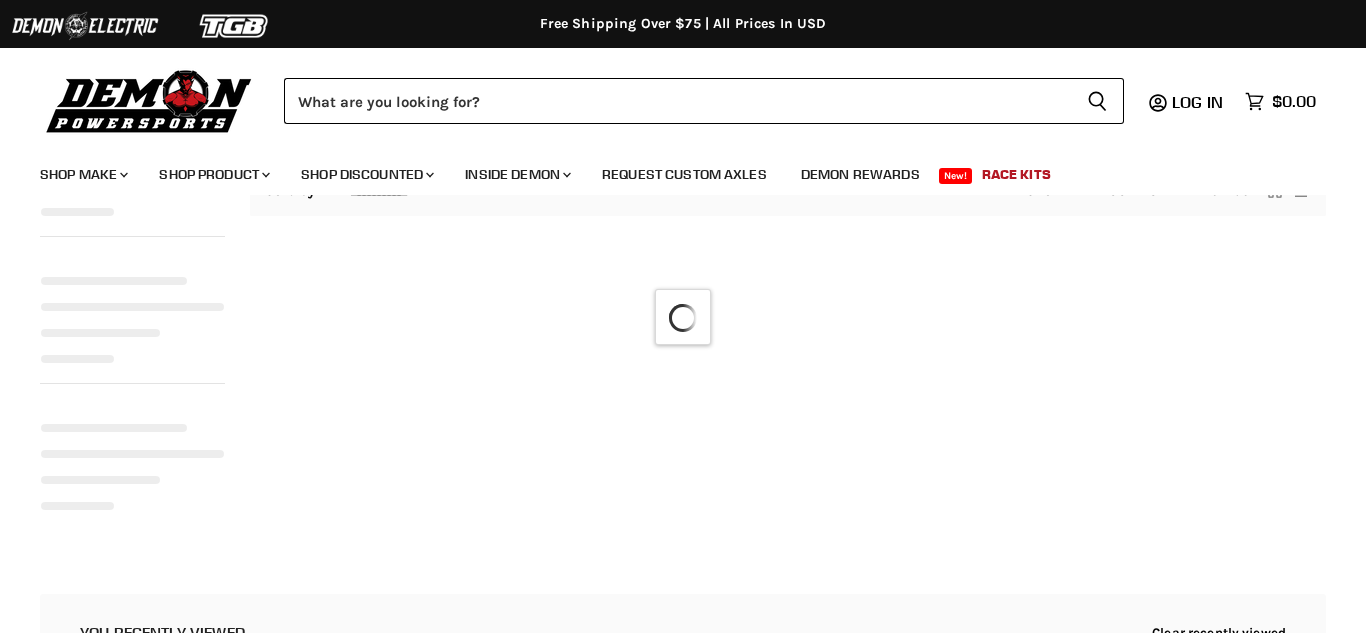 select on "**********" 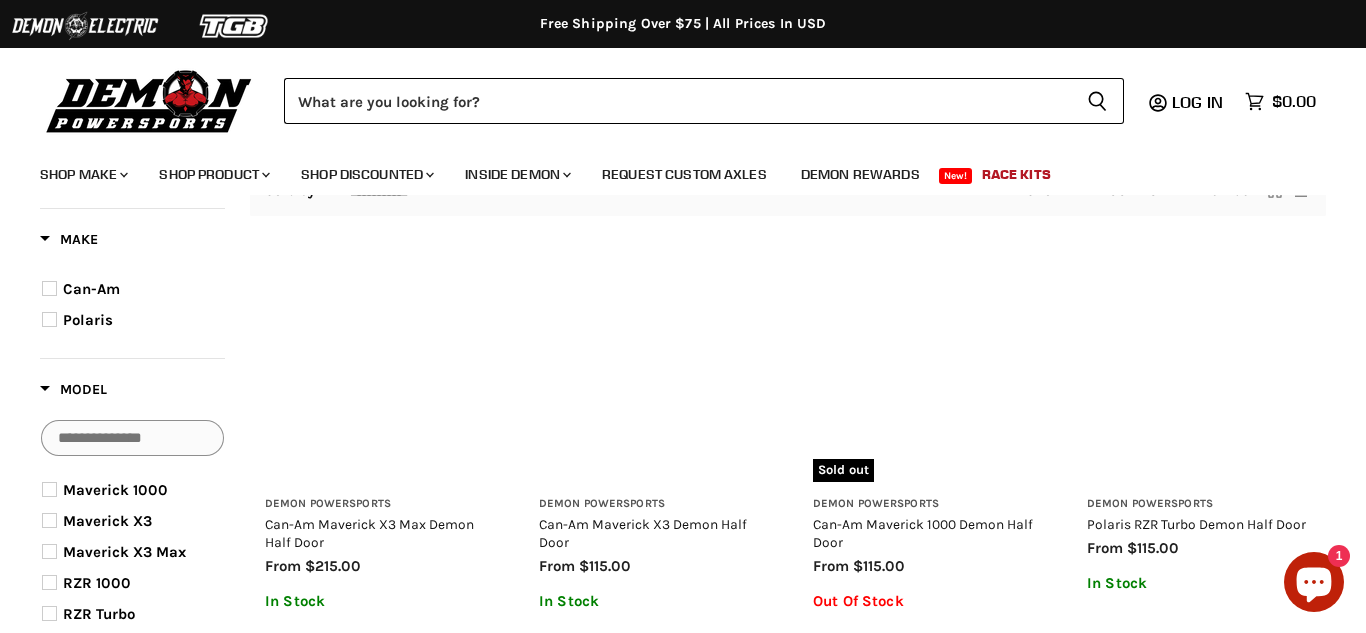 scroll, scrollTop: 299, scrollLeft: 0, axis: vertical 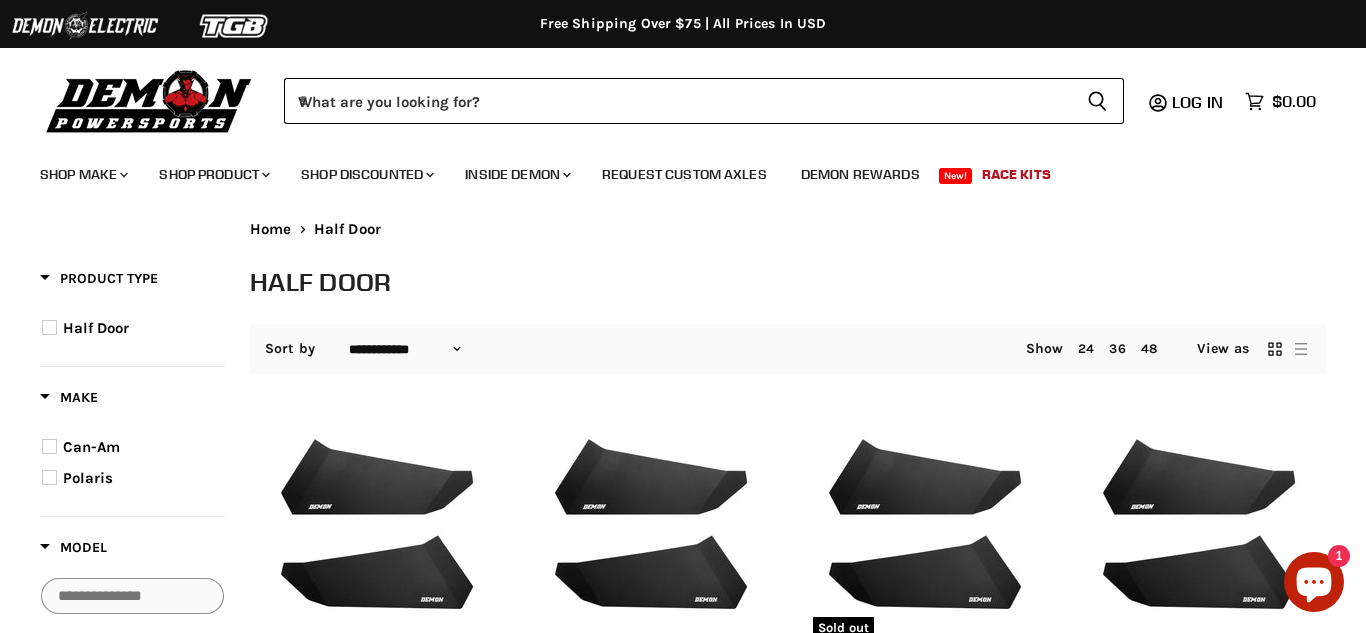 click on "Close
Refine By
Clear All
Product Type Clear
Half Door
Apply Make Clear
Can-Am
Polaris
Apply Model Clear
Maverick 1000
Maverick X3
Maverick X3 Max
RZR 1000
RZR Turbo
RZR Turbo S
Apply Price Clear
$100 - $250
Apply
Show Results
Apply All" at bounding box center (683, 724) 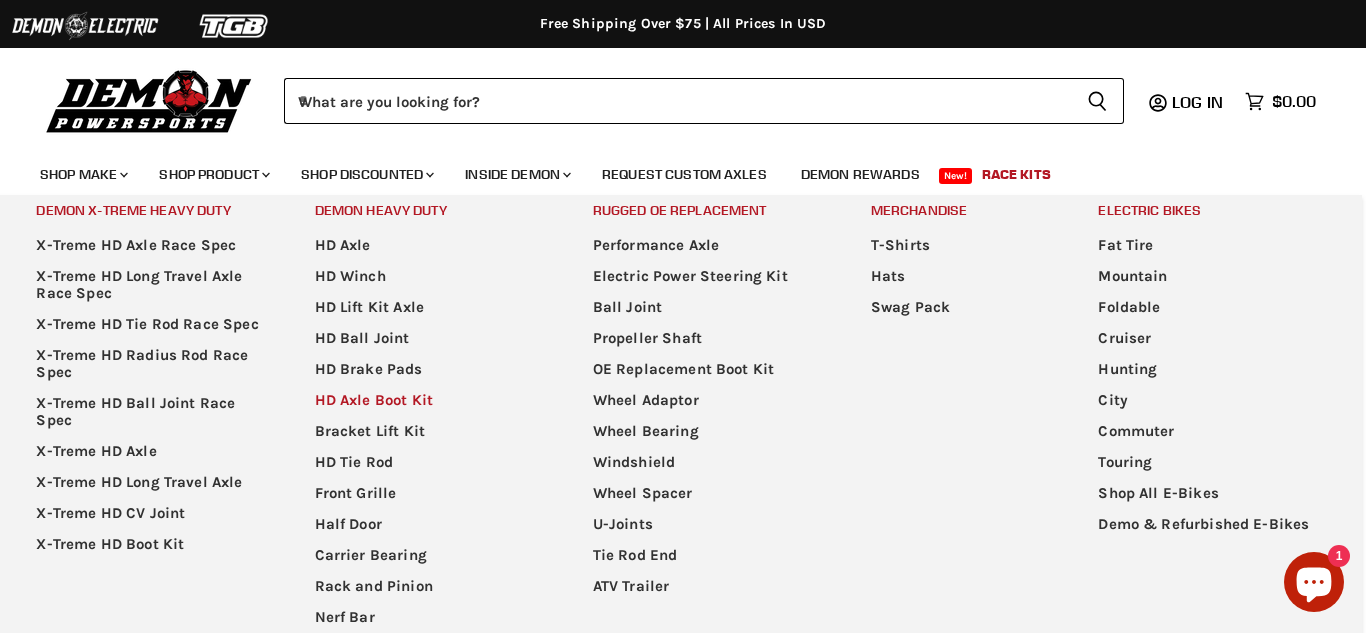 scroll, scrollTop: 139, scrollLeft: 0, axis: vertical 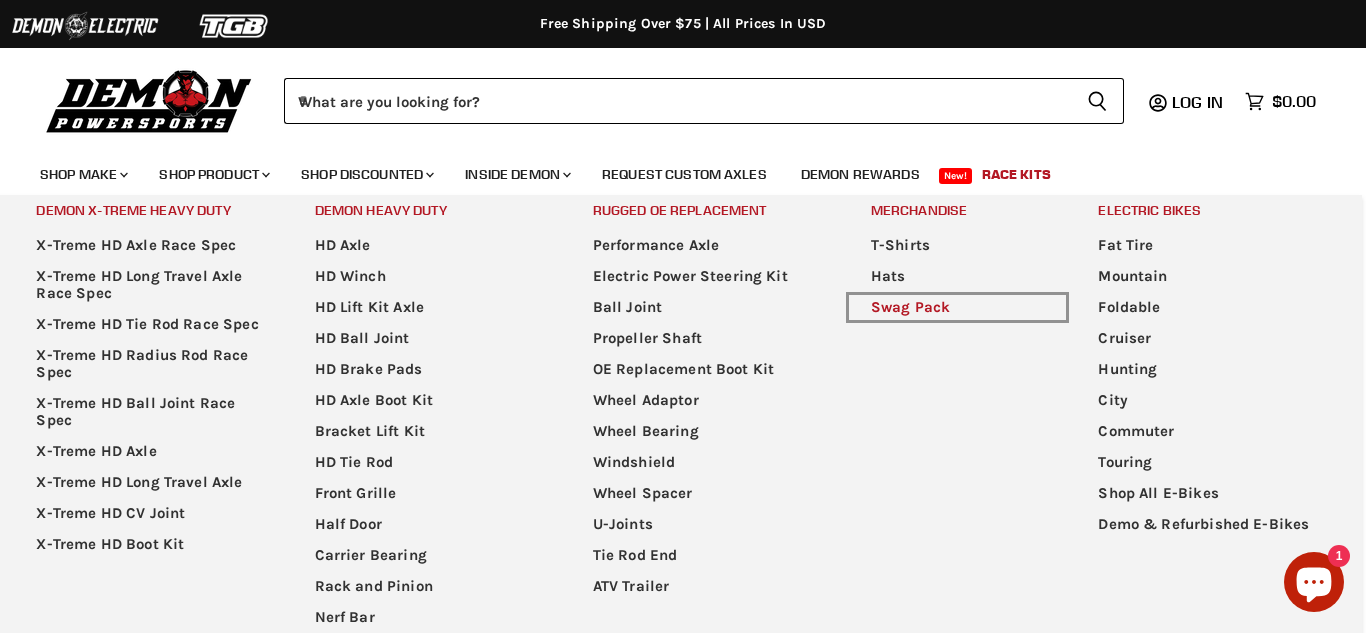 click on "Swag Pack" at bounding box center (958, 307) 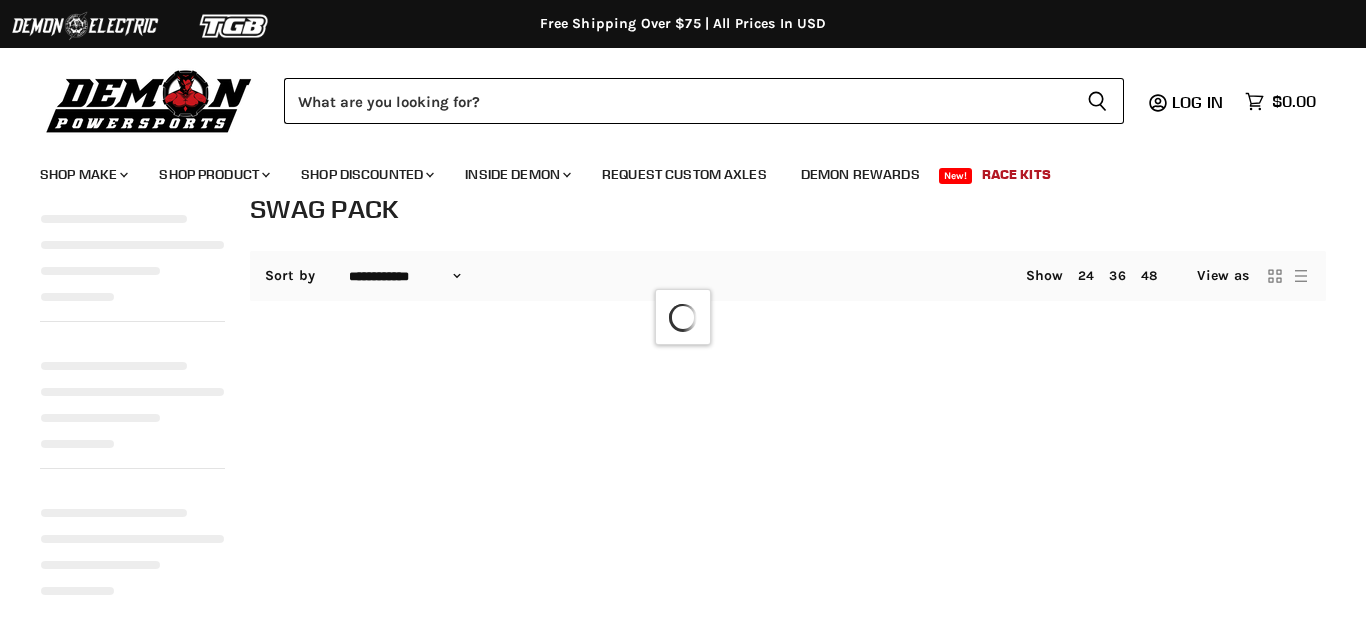 select on "**********" 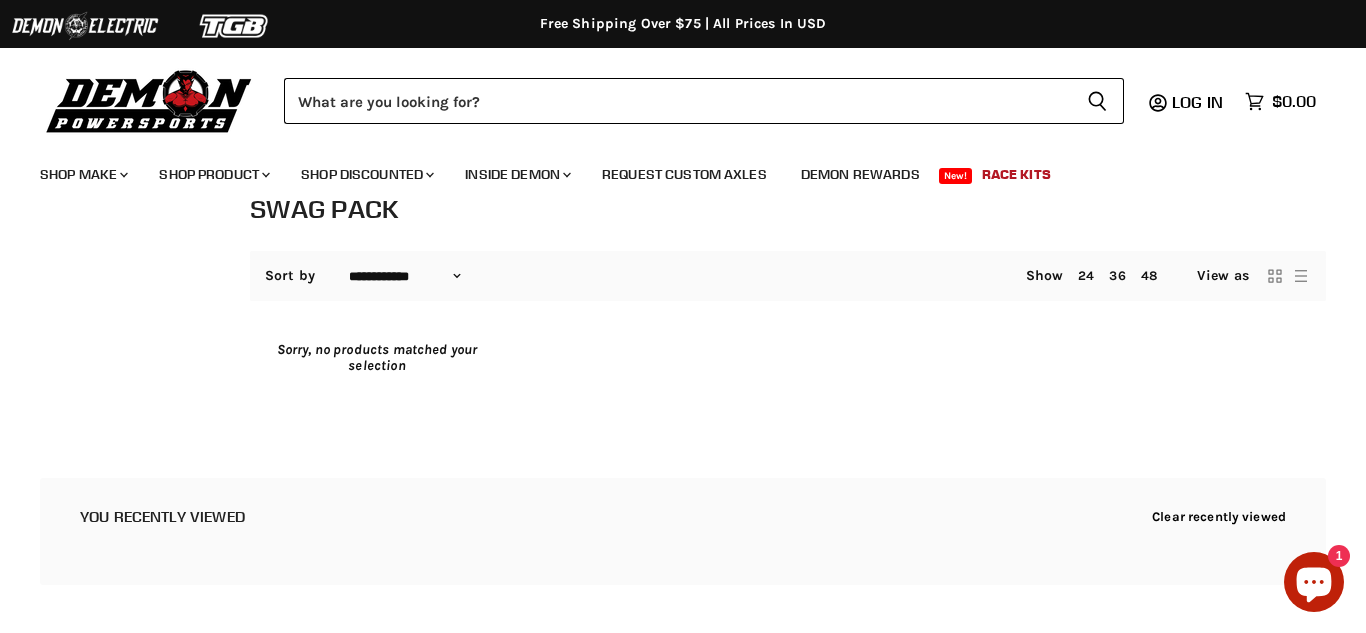 scroll, scrollTop: 73, scrollLeft: 0, axis: vertical 